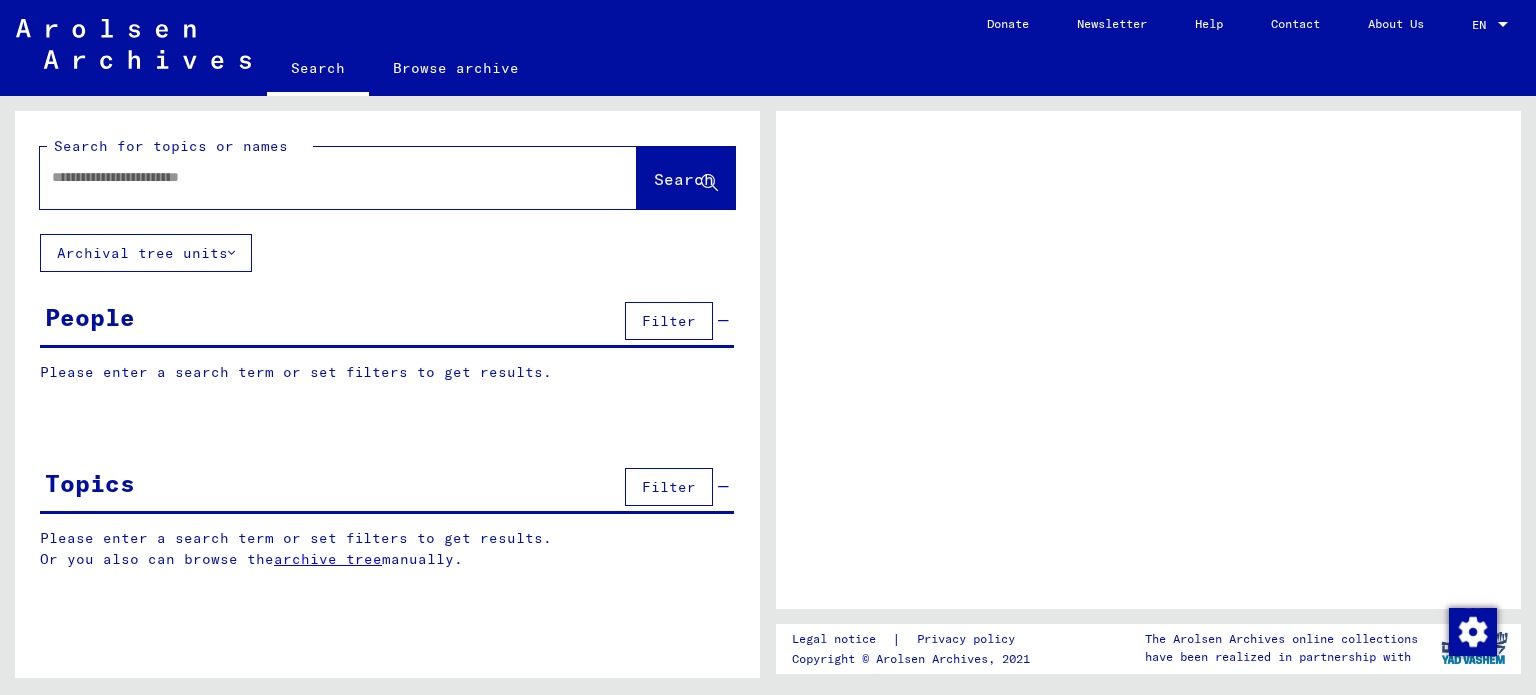 scroll, scrollTop: 0, scrollLeft: 0, axis: both 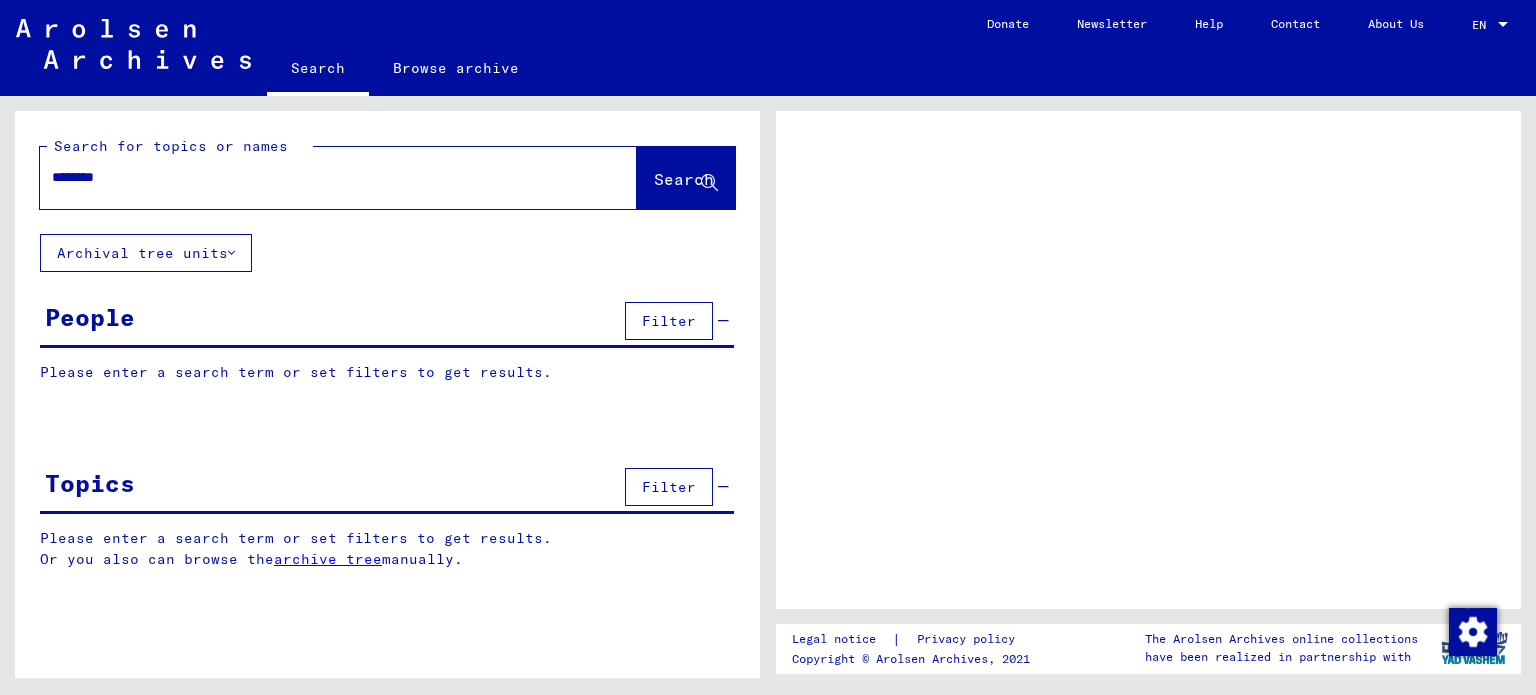 type on "********" 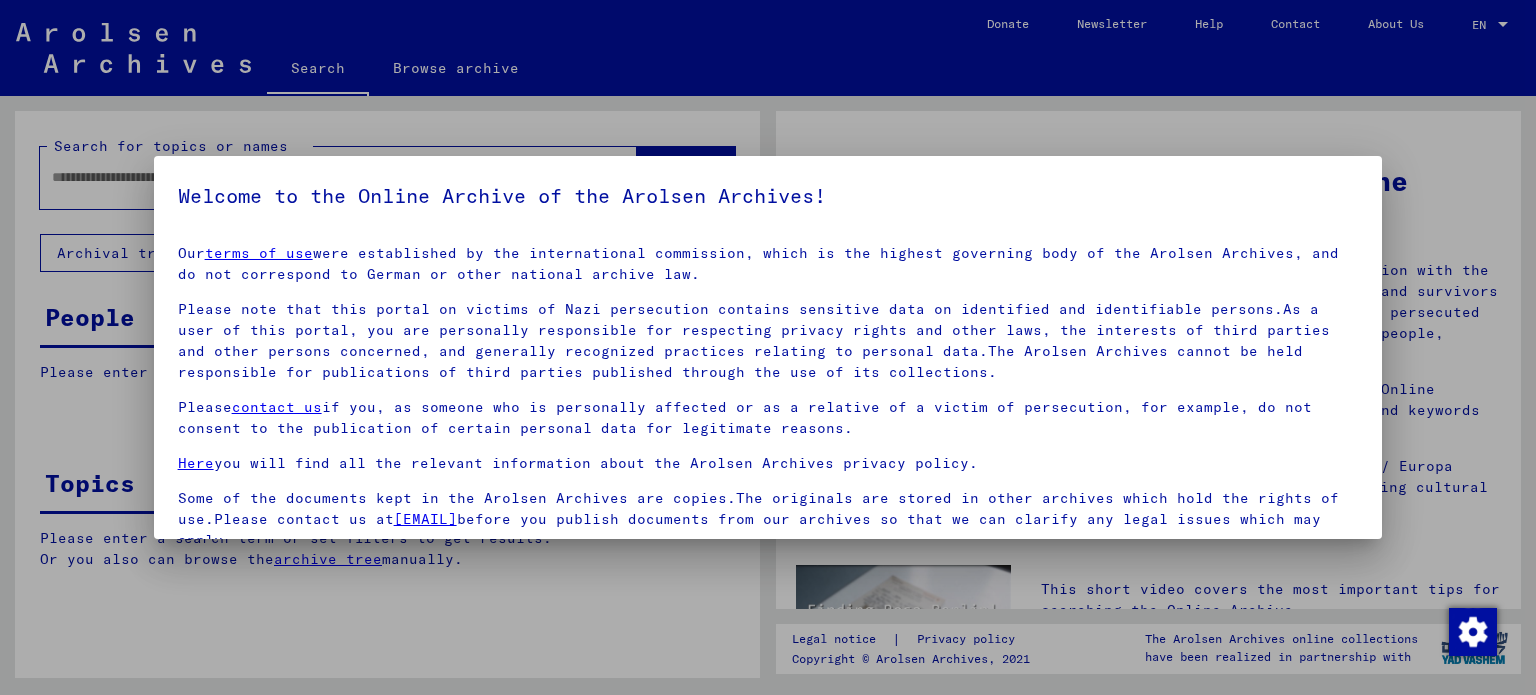 scroll, scrollTop: 4, scrollLeft: 0, axis: vertical 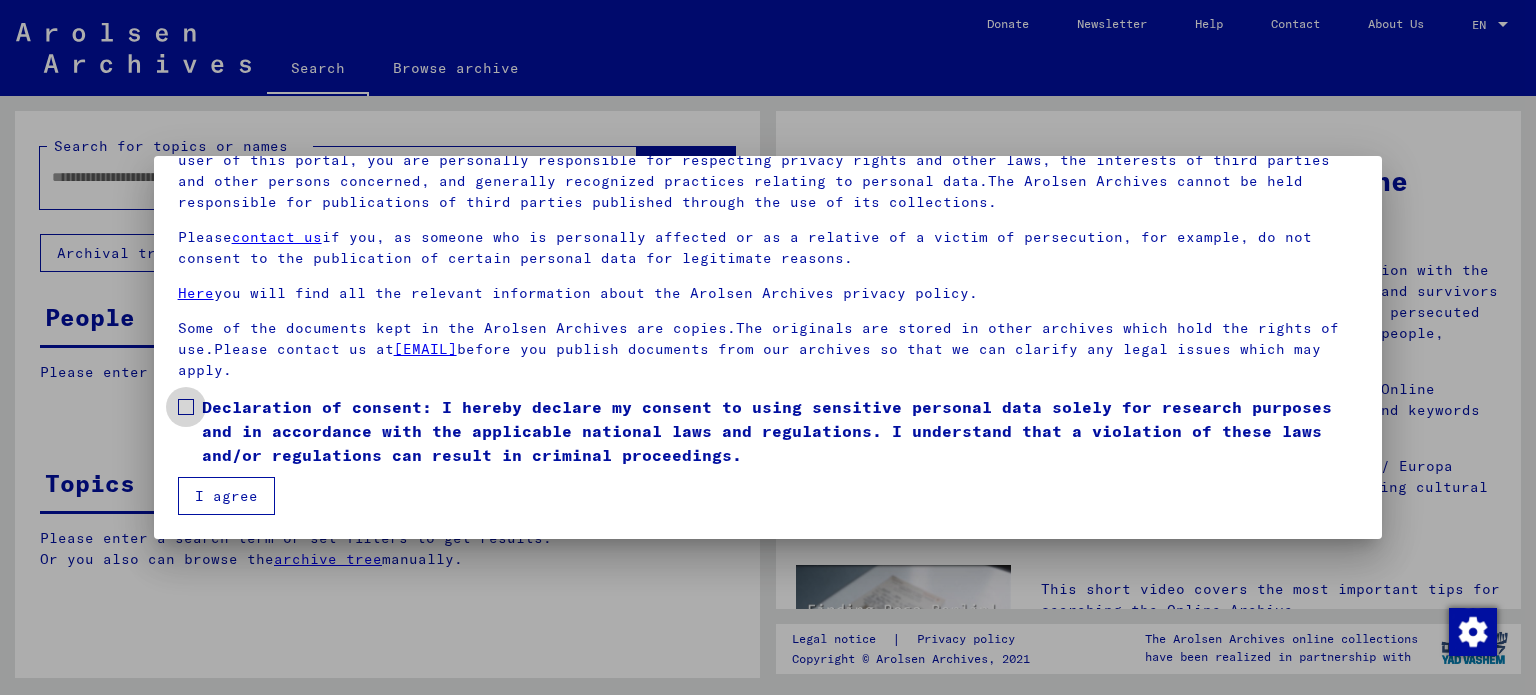 click at bounding box center (186, 407) 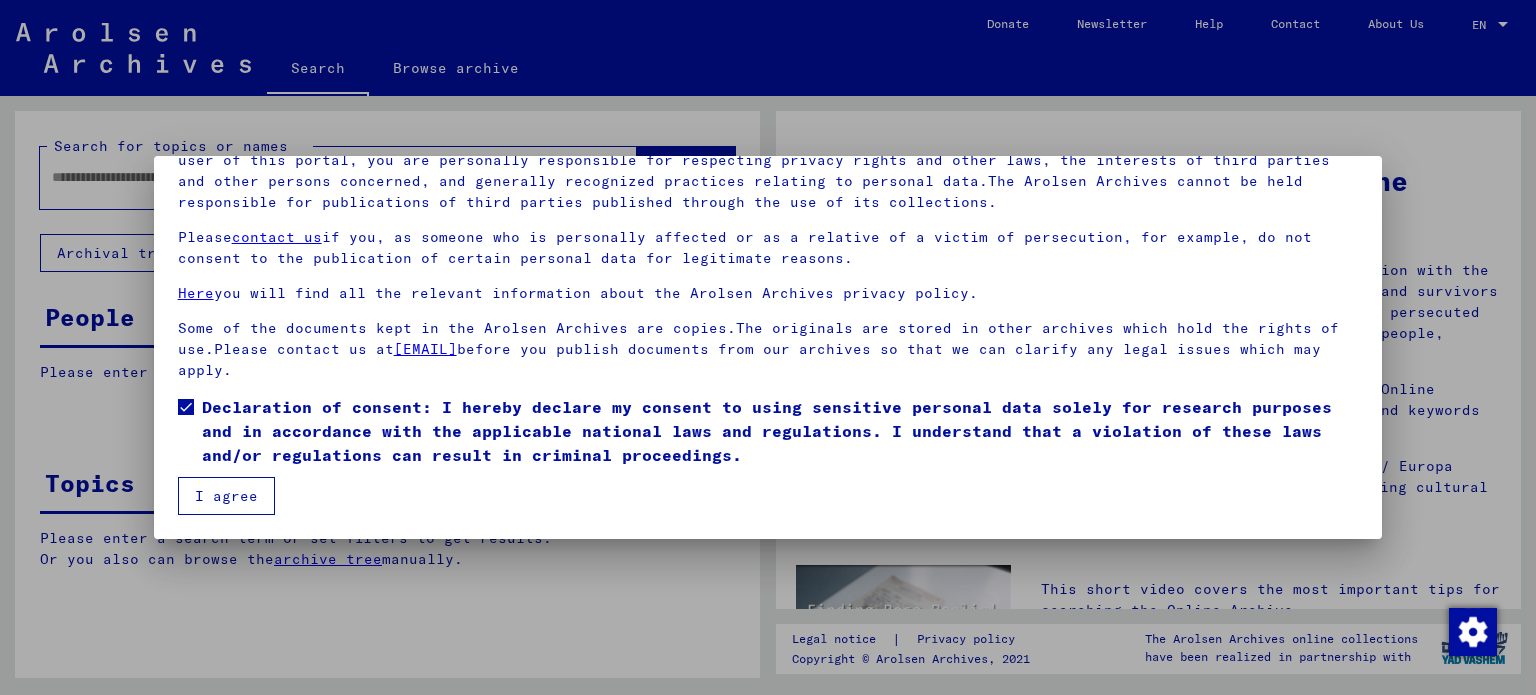 click on "I agree" at bounding box center [226, 496] 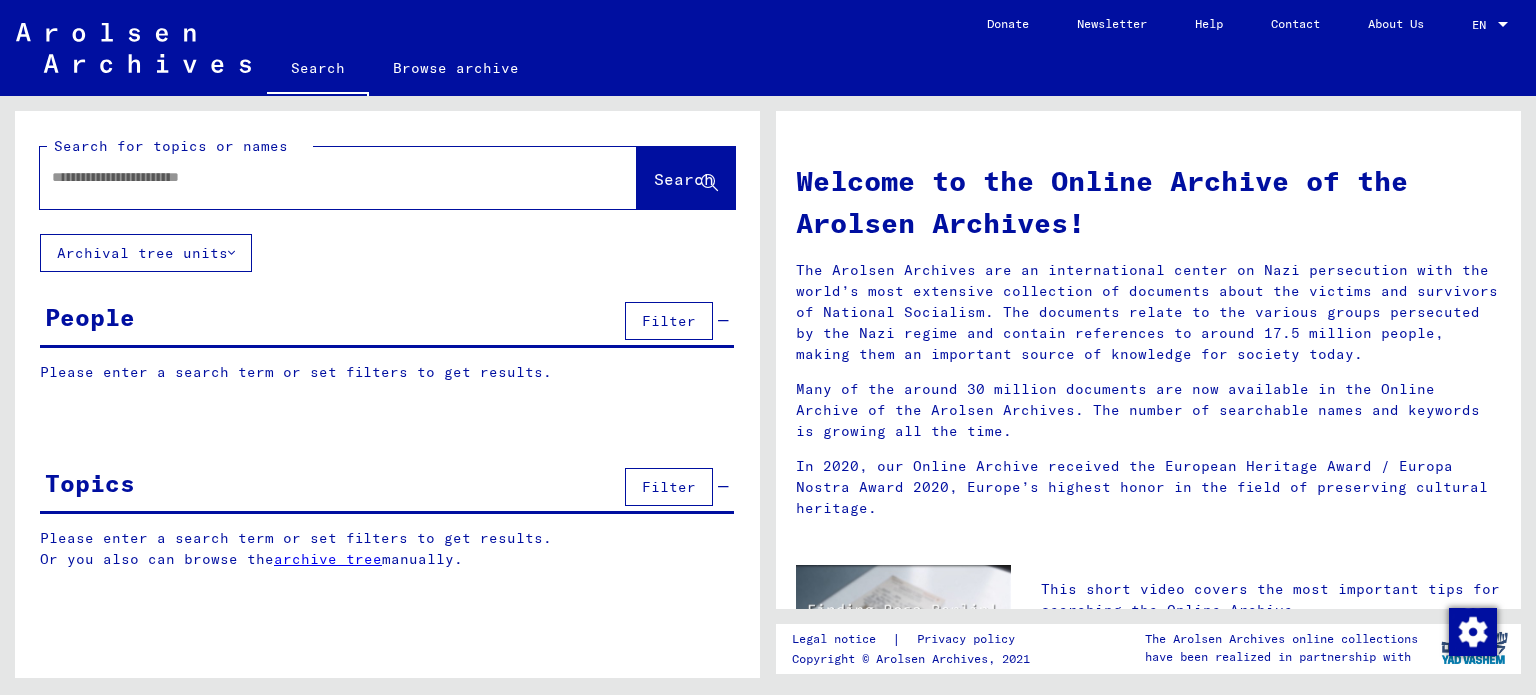 click at bounding box center (314, 177) 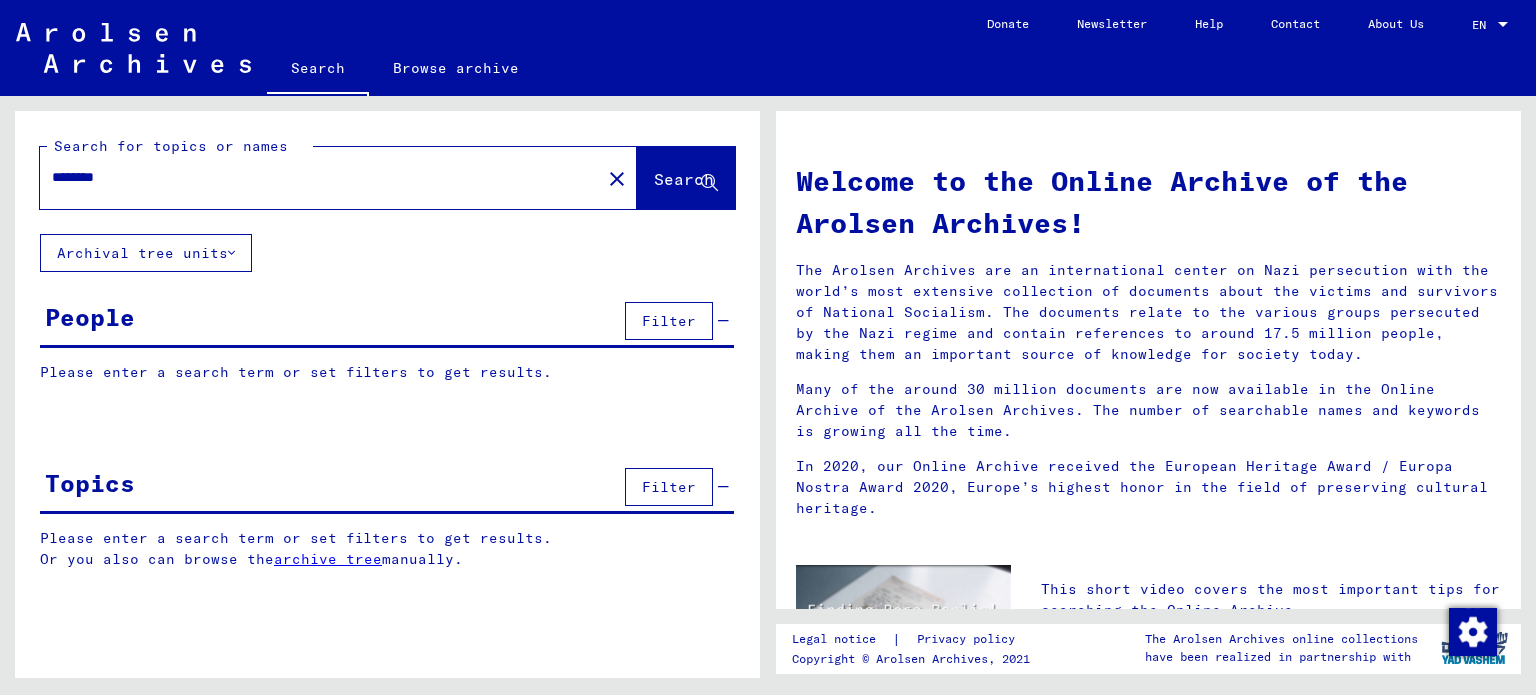 type on "********" 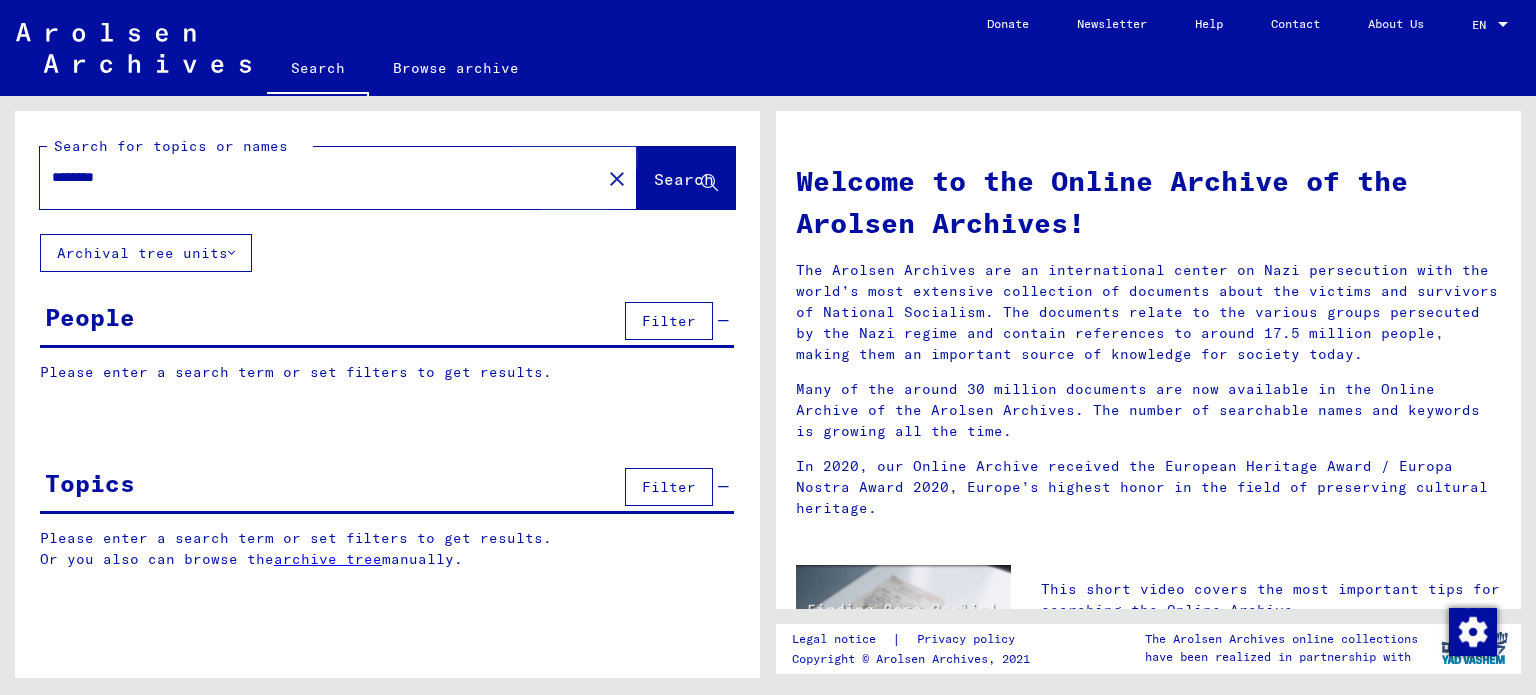 click on "Search" 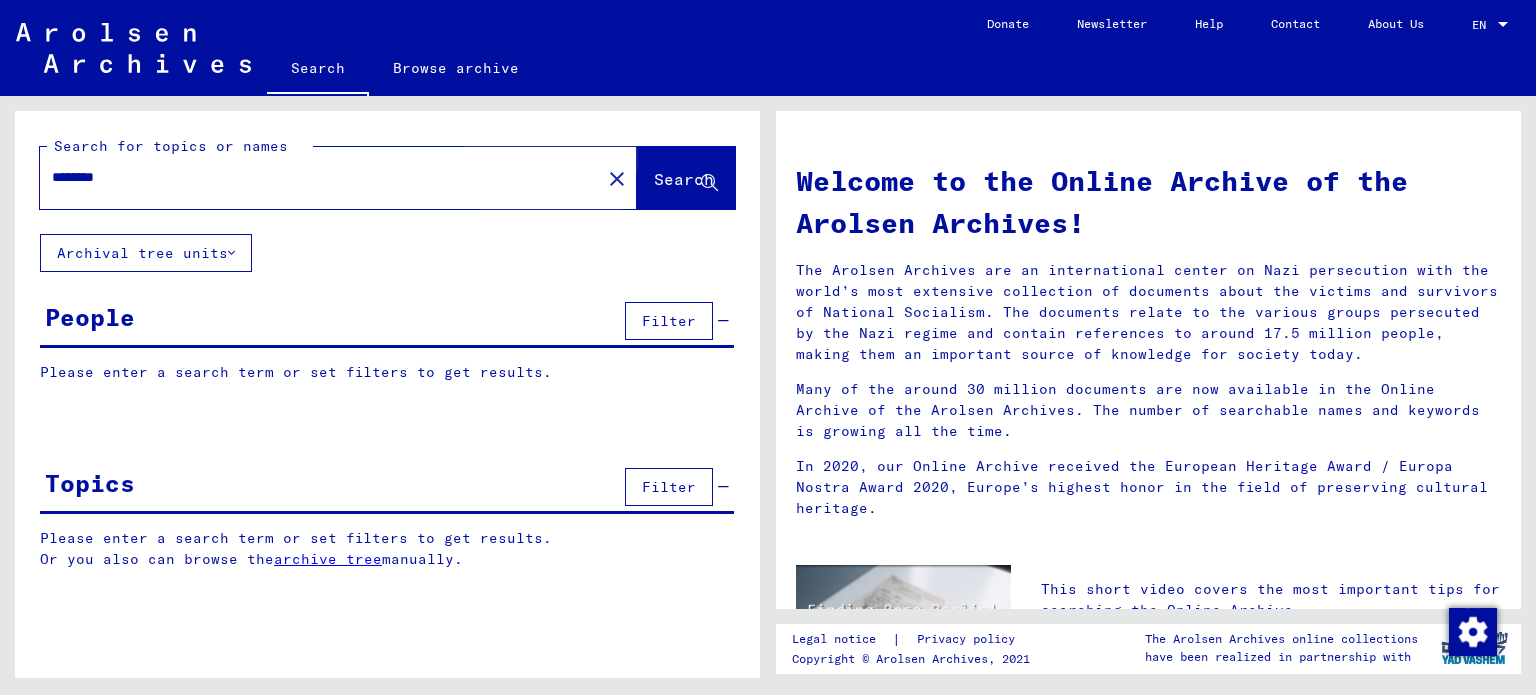 click on "Search" 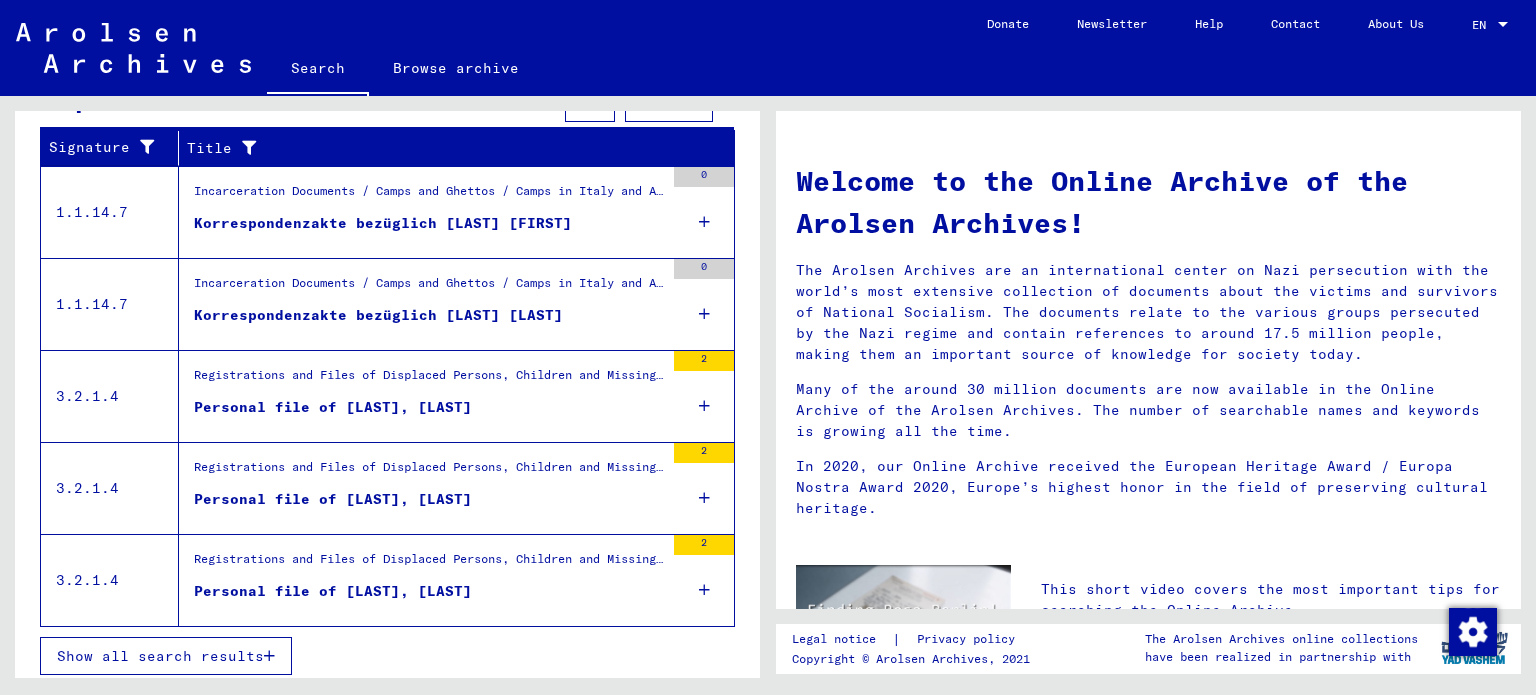 scroll, scrollTop: 596, scrollLeft: 0, axis: vertical 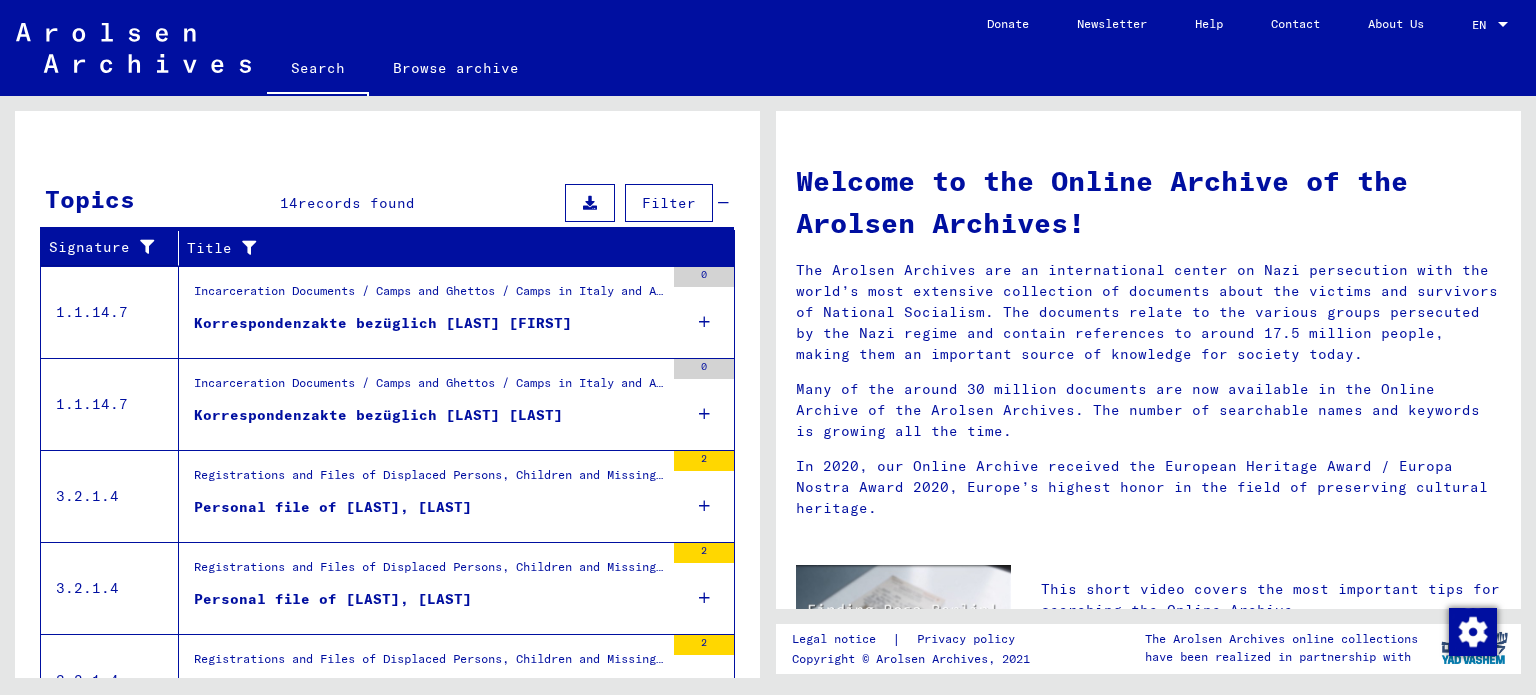 click on "Korrespondenzakte bezüglich [LAST] [FIRST]" at bounding box center (383, 323) 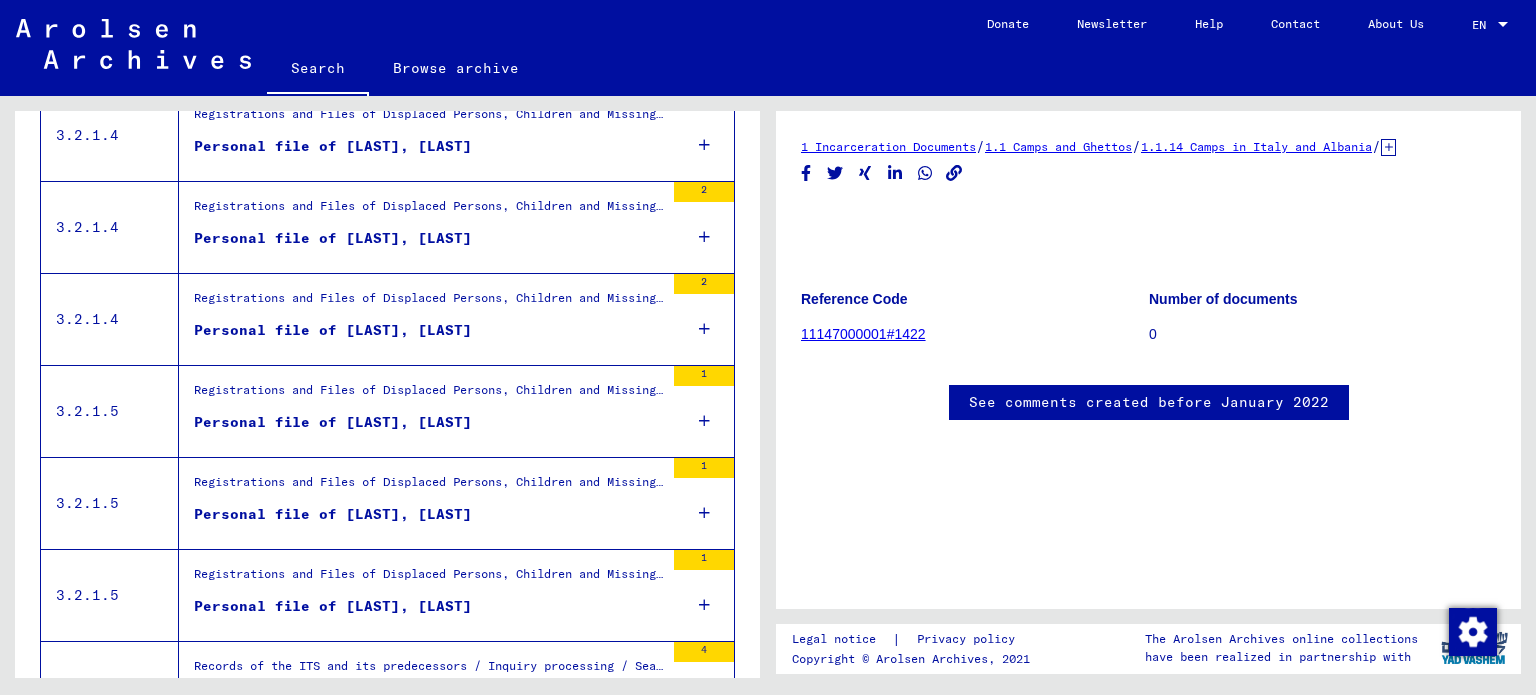 scroll, scrollTop: 0, scrollLeft: 0, axis: both 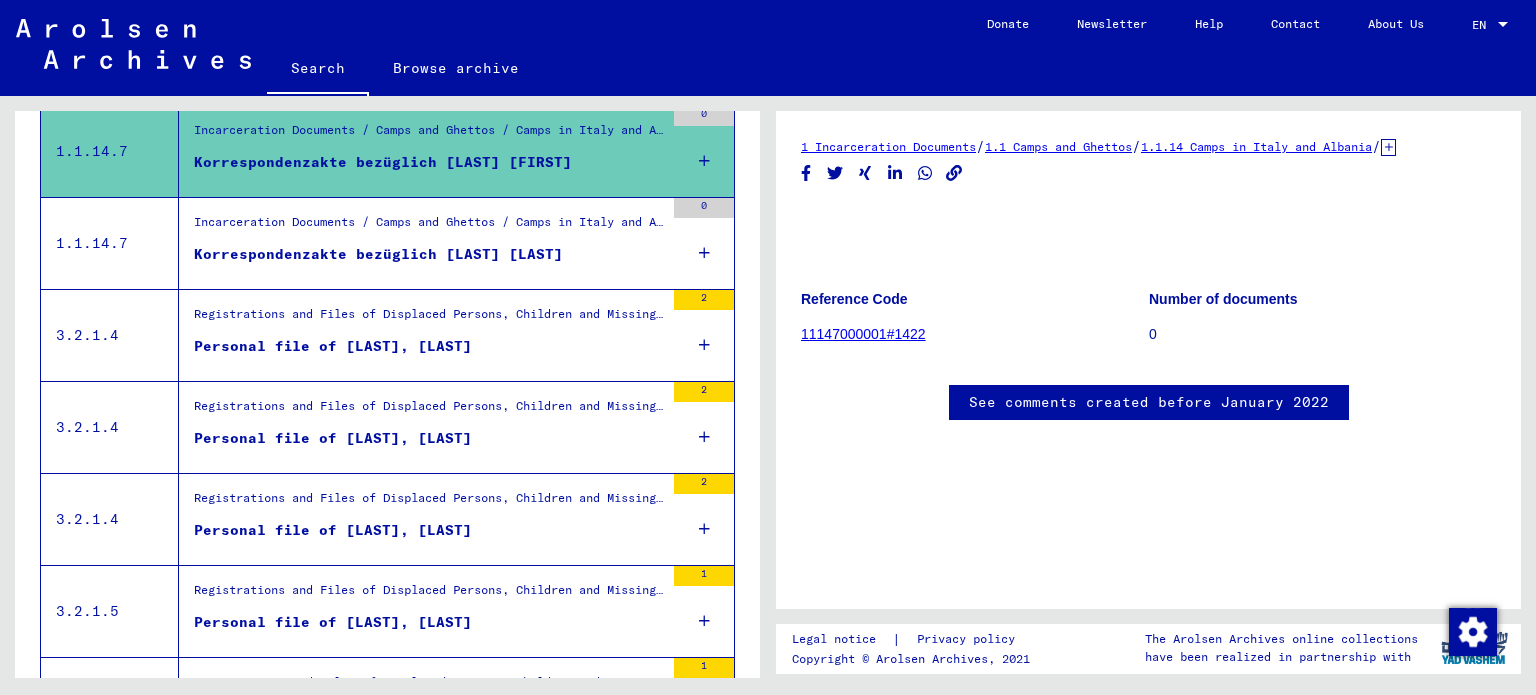 click on "Personal file of [LAST], [LAST]" at bounding box center (333, 346) 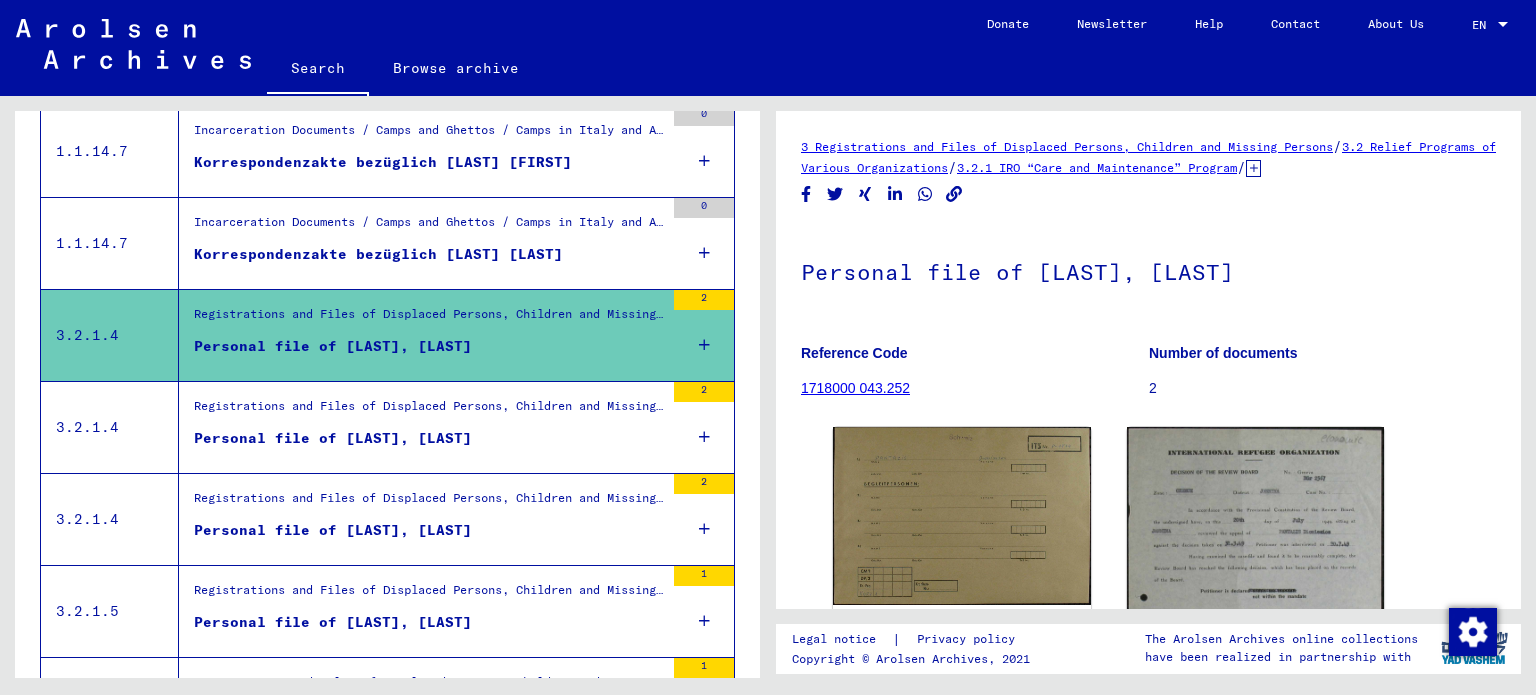 scroll, scrollTop: 0, scrollLeft: 0, axis: both 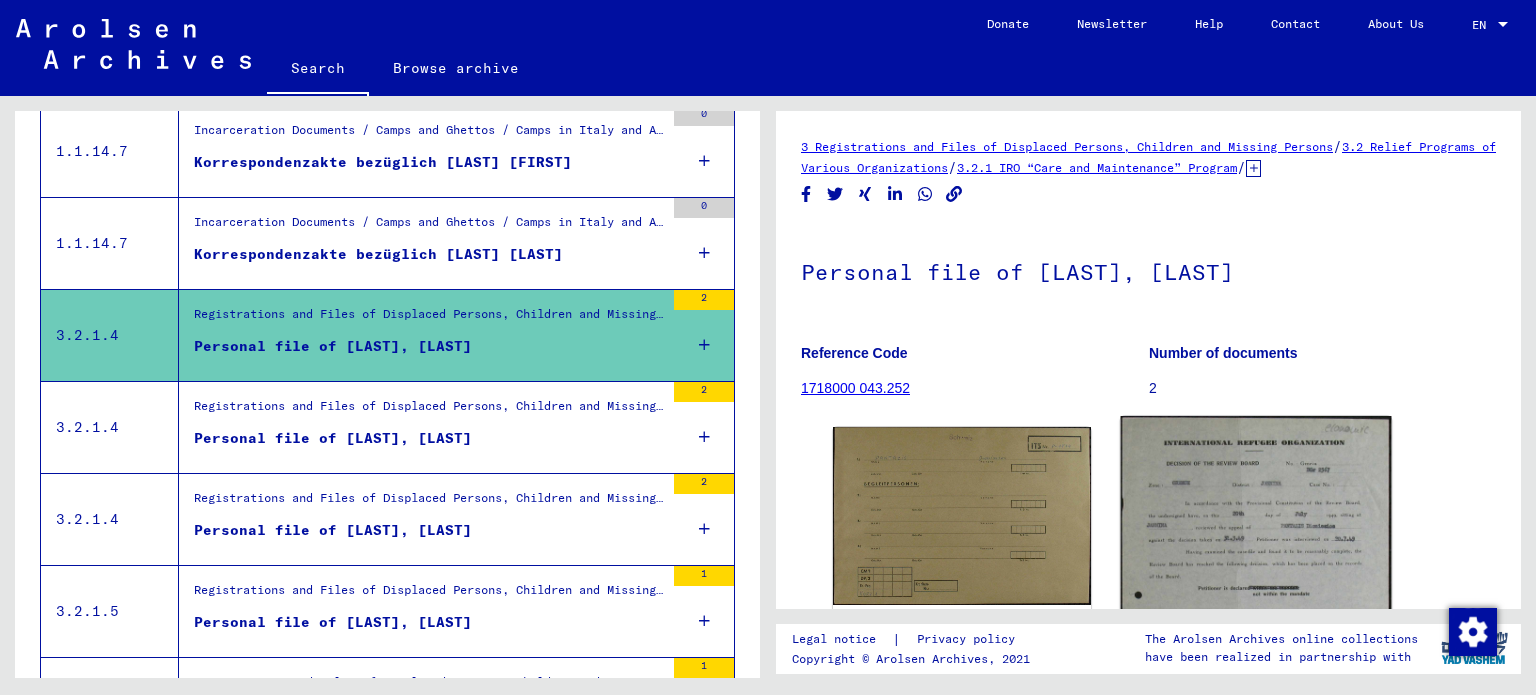 click 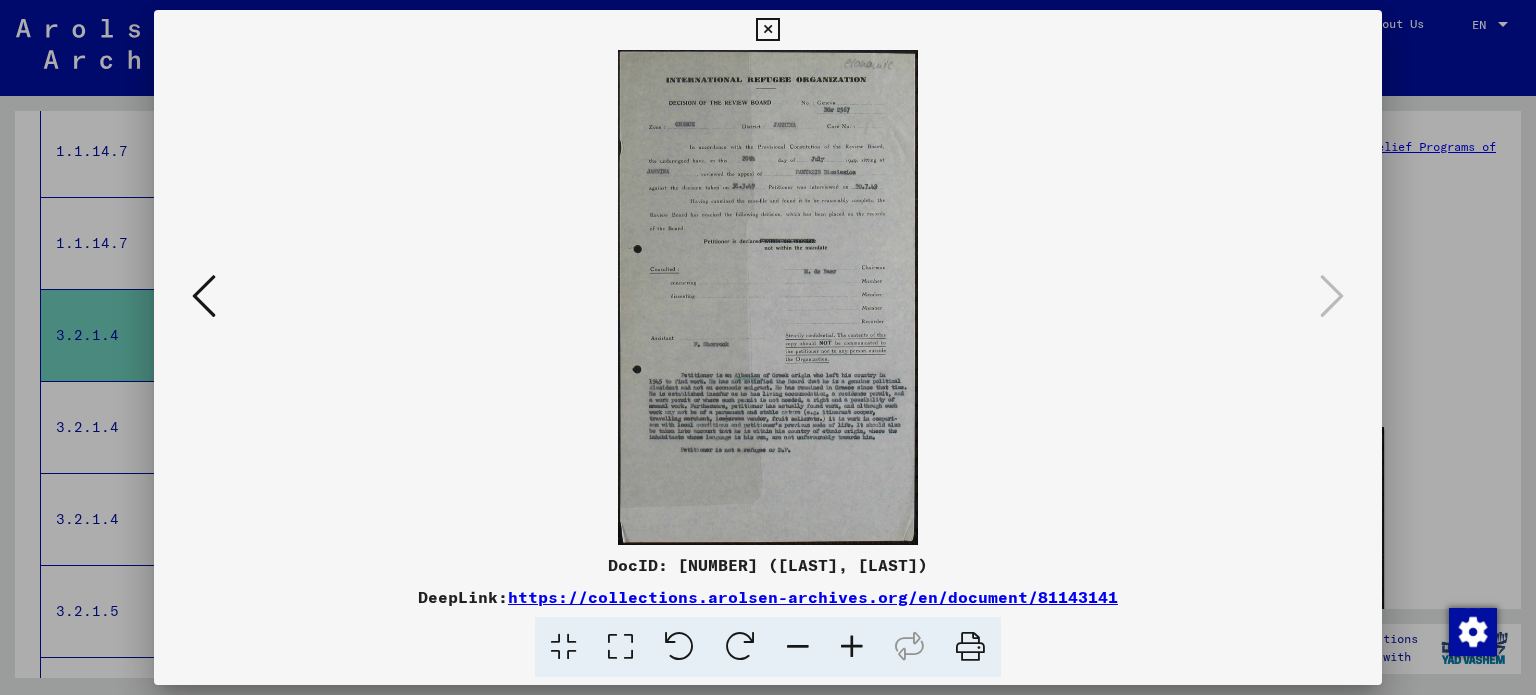 click at bounding box center (768, 297) 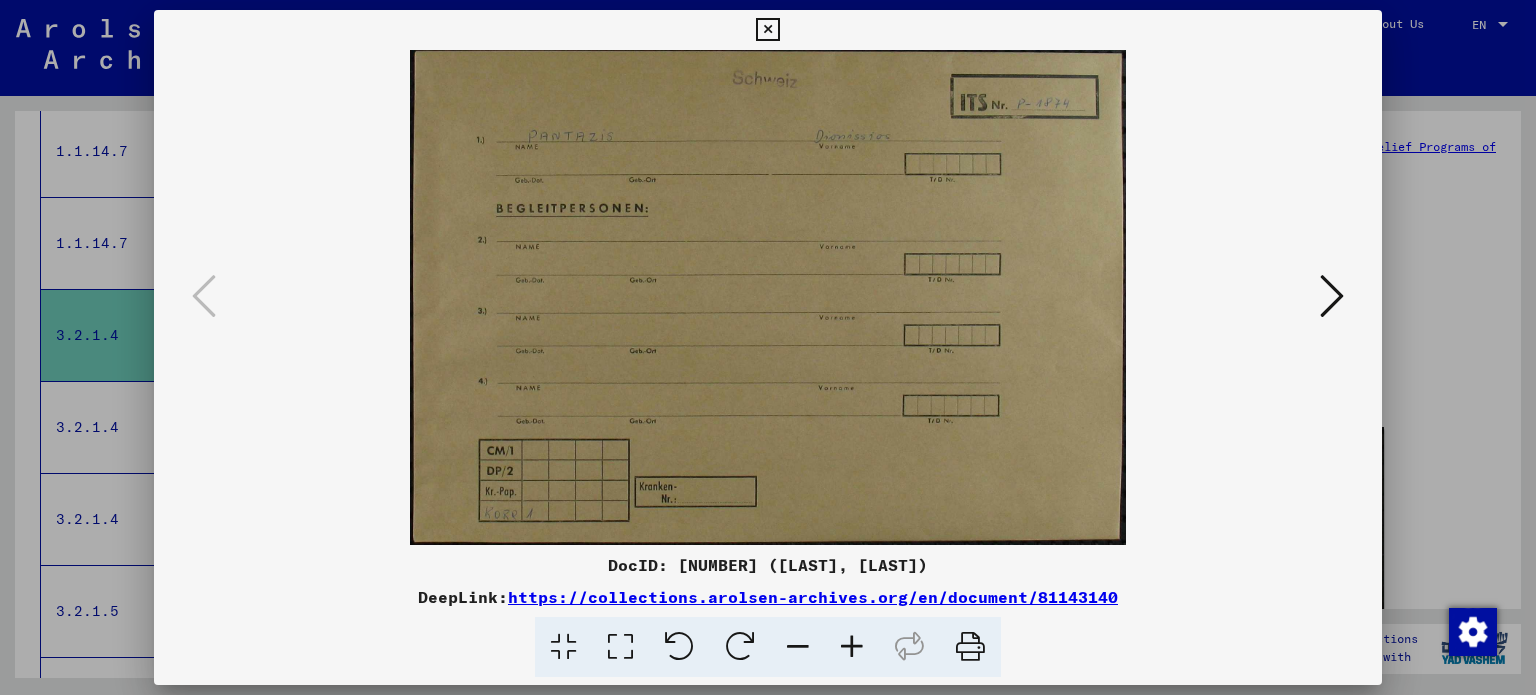 click at bounding box center [1332, 296] 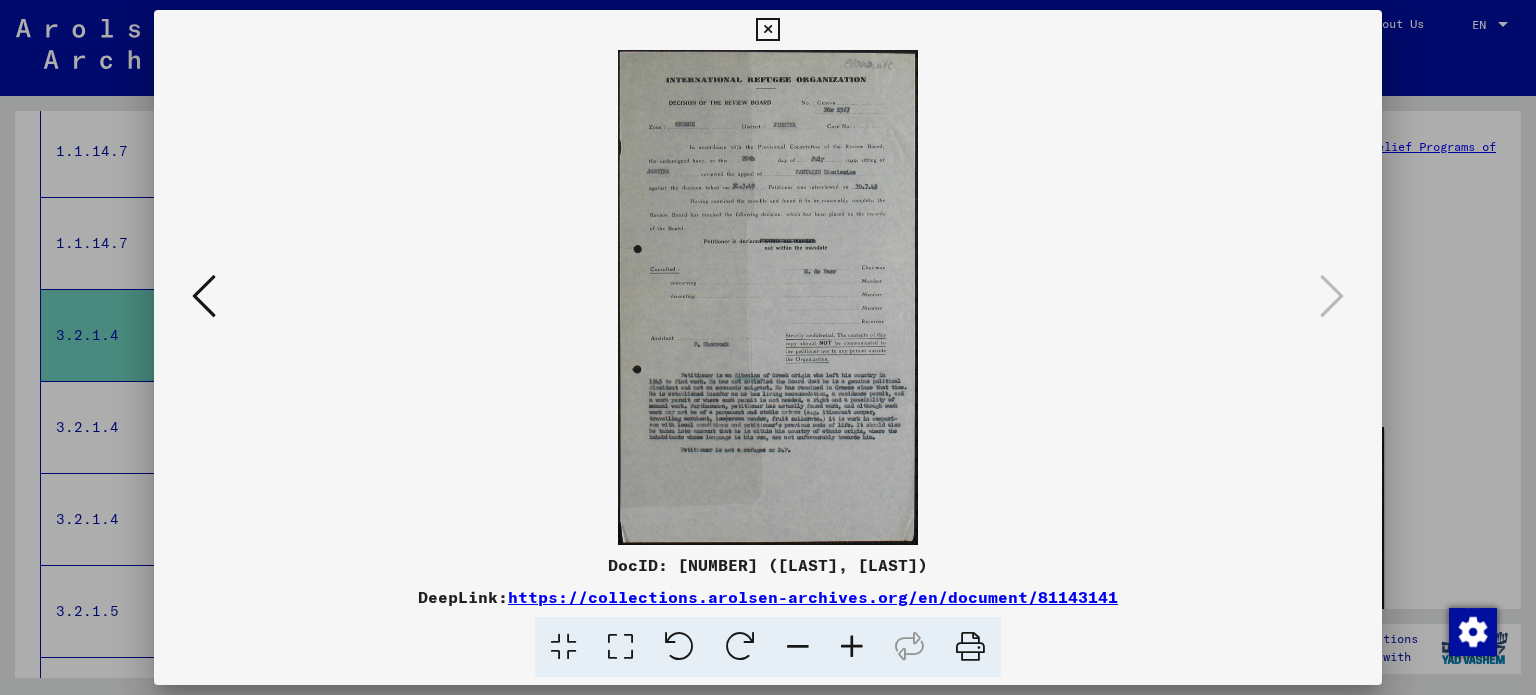 click at bounding box center [768, 297] 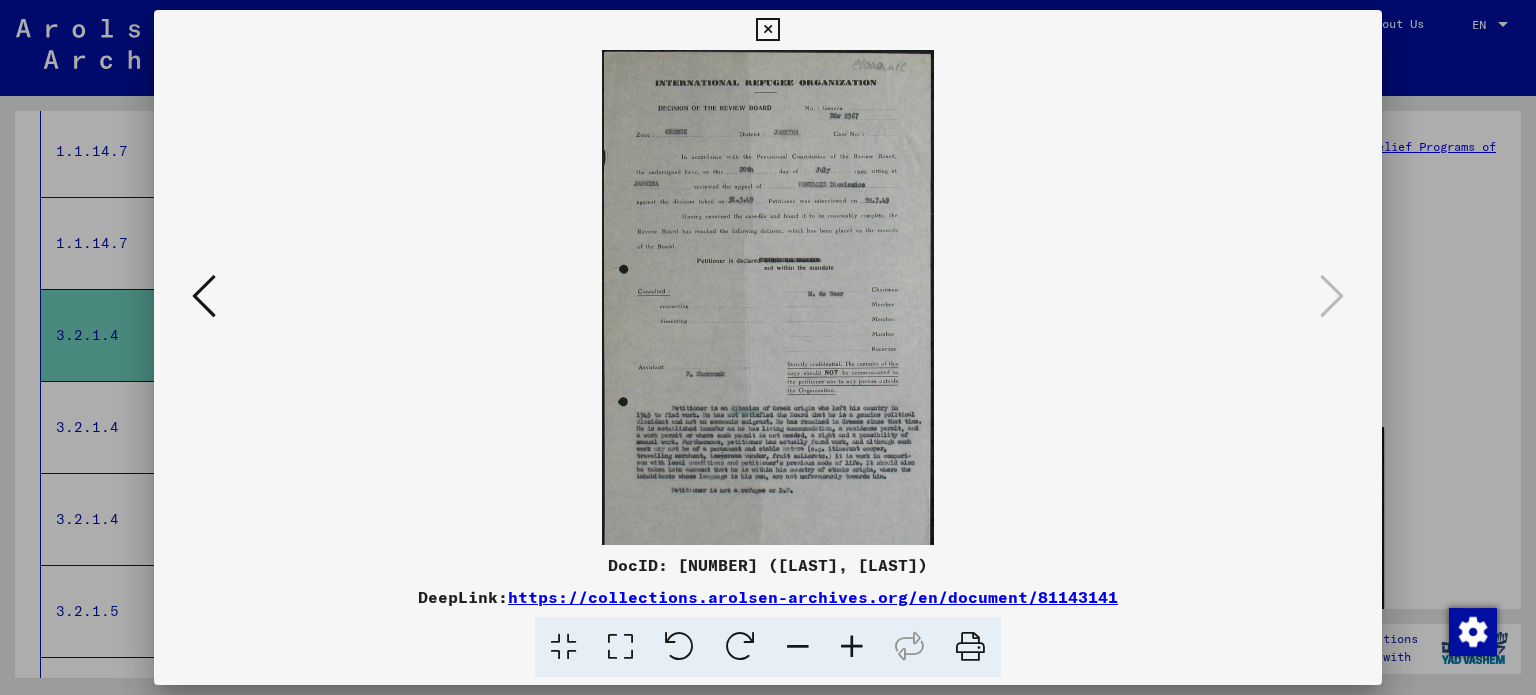 click at bounding box center [852, 647] 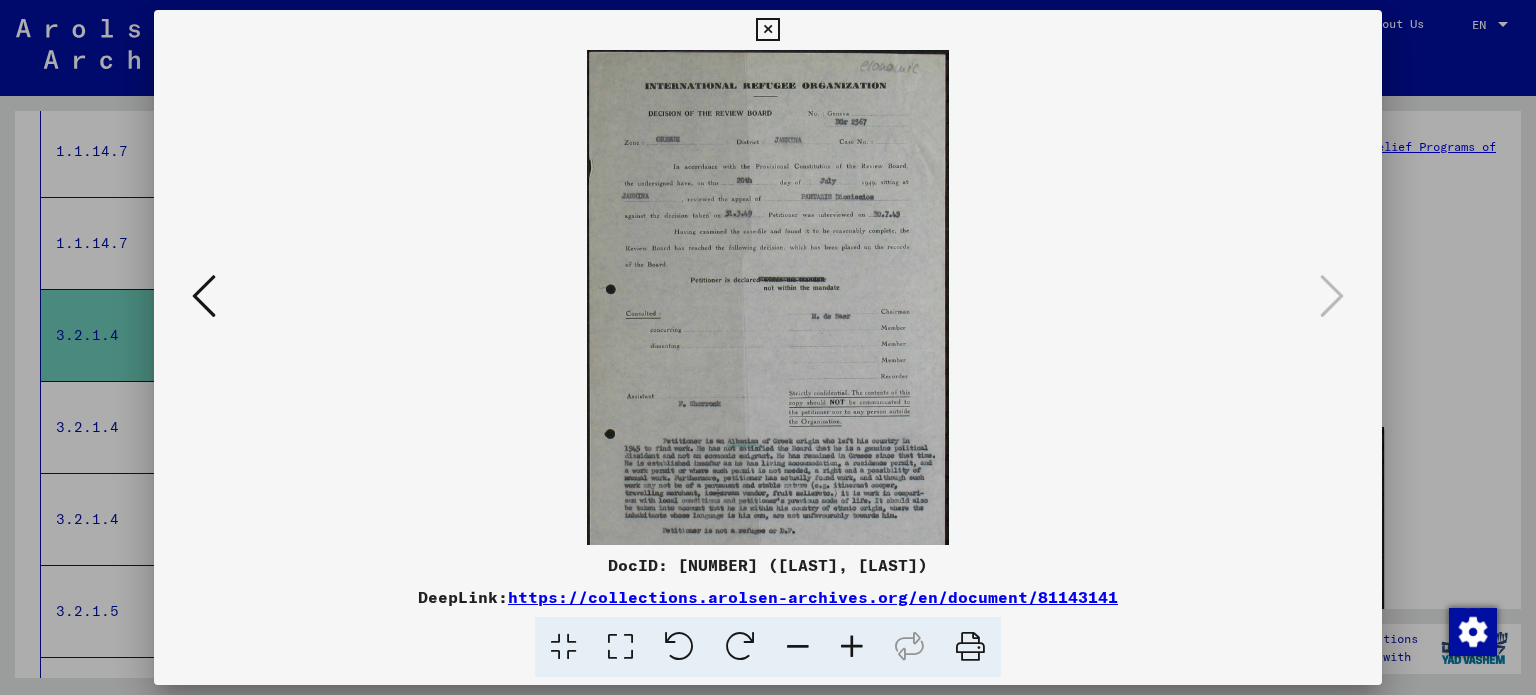 click at bounding box center (852, 647) 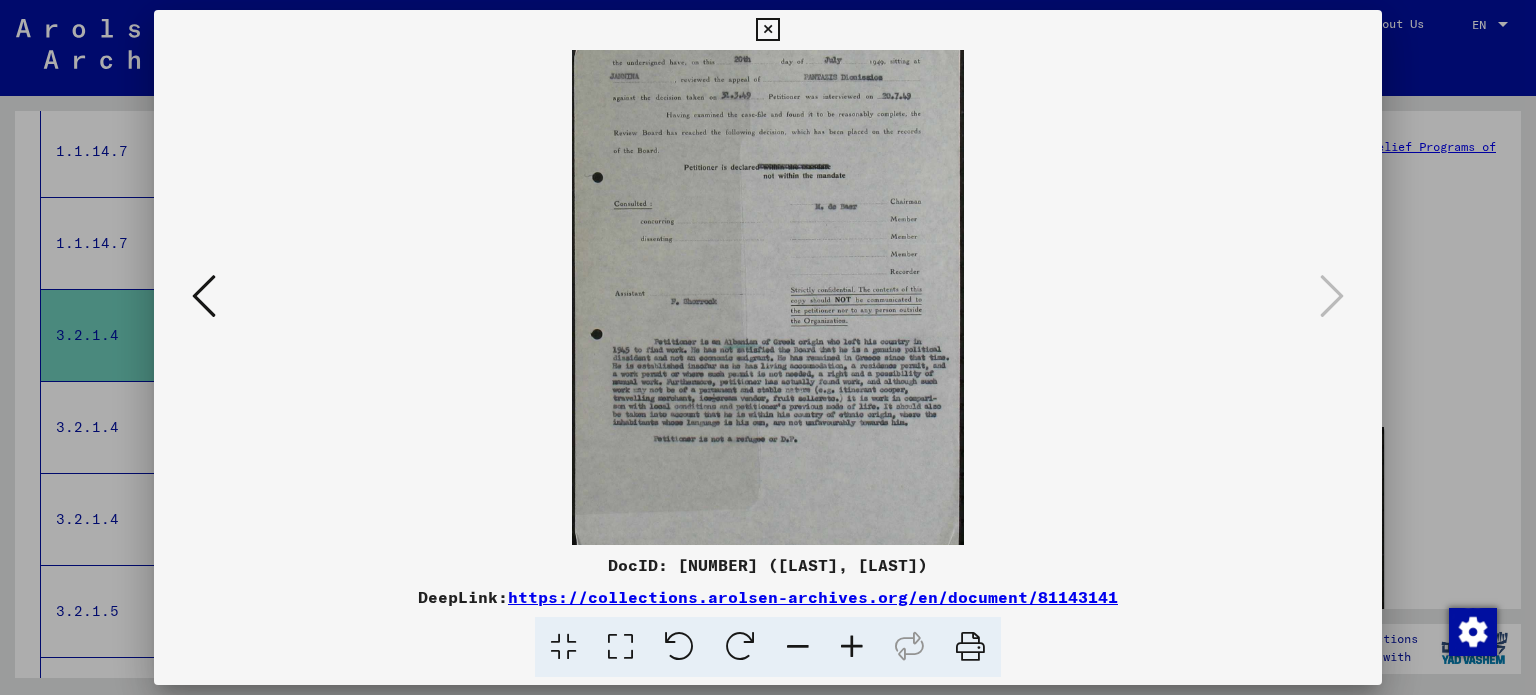 scroll, scrollTop: 141, scrollLeft: 0, axis: vertical 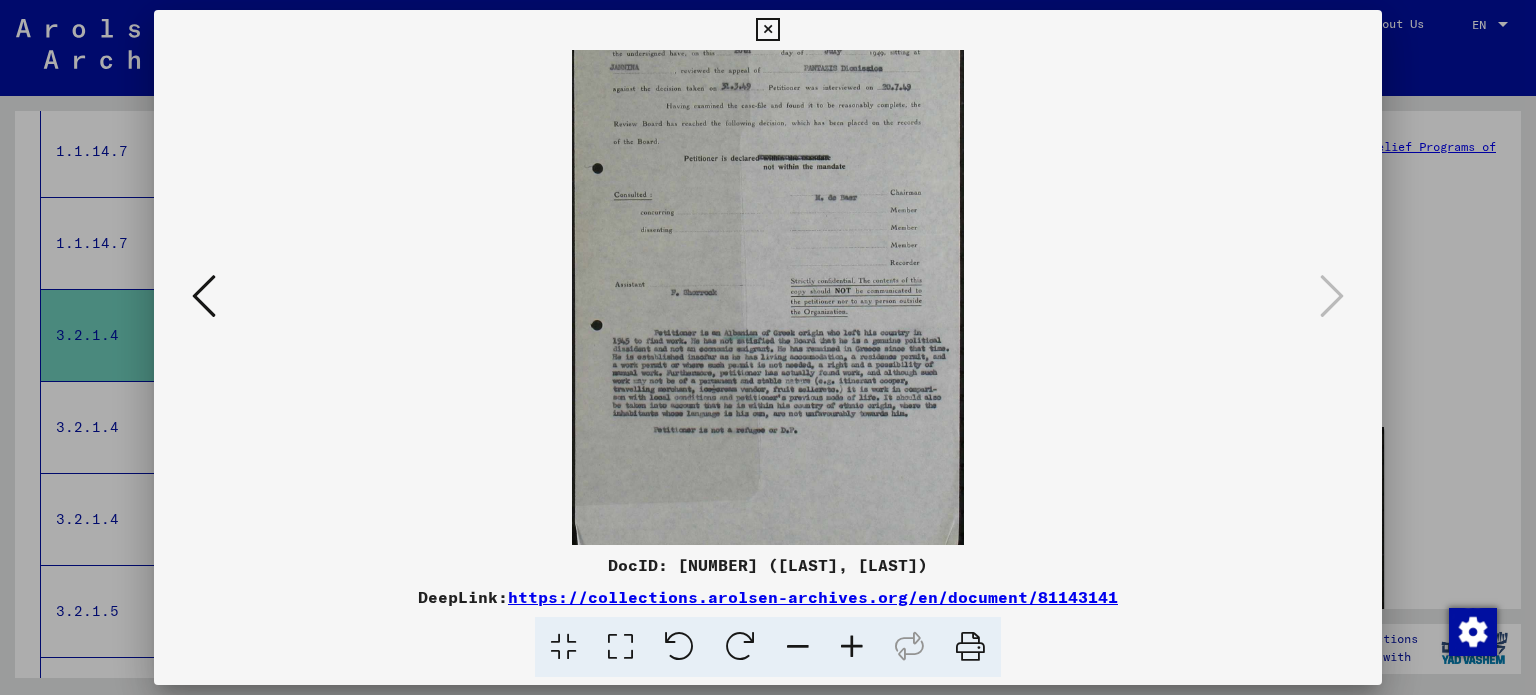 drag, startPoint x: 801, startPoint y: 528, endPoint x: 809, endPoint y: 390, distance: 138.23169 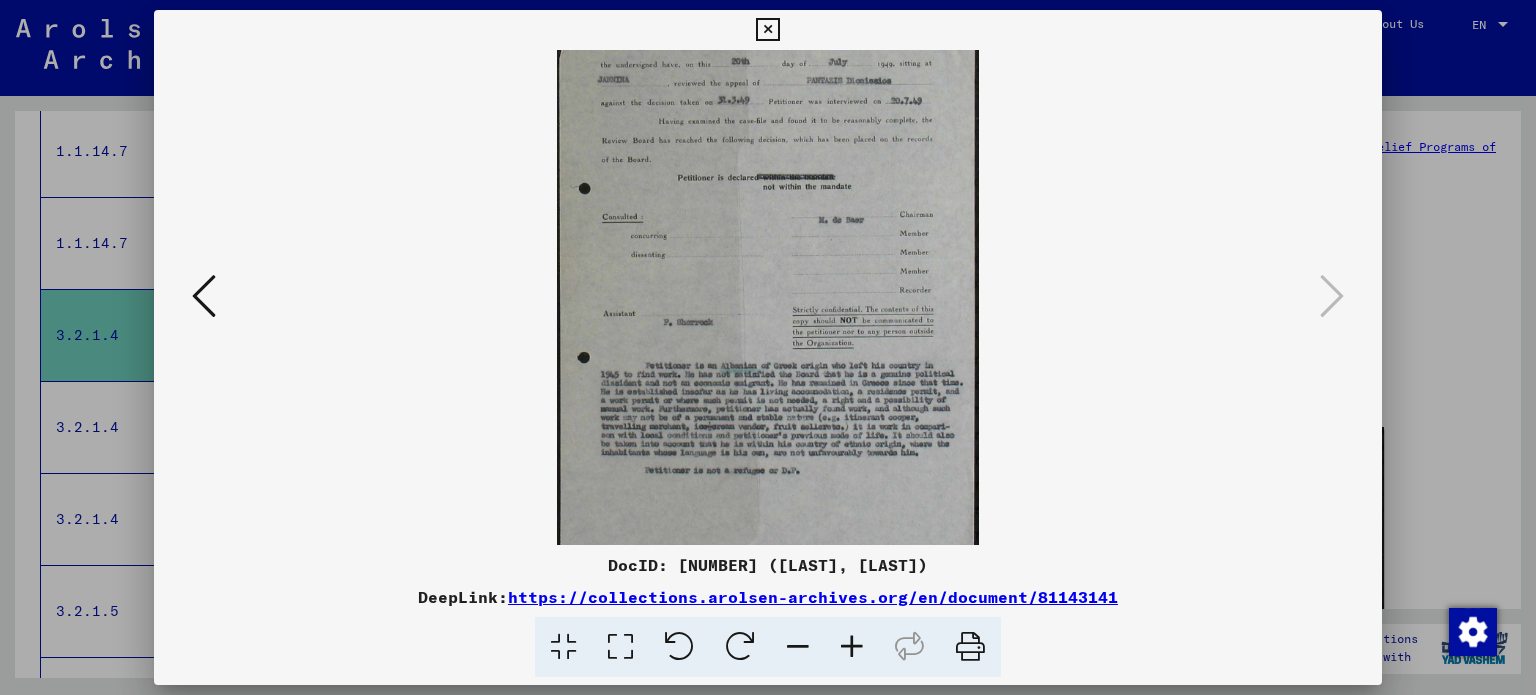 click at bounding box center (852, 647) 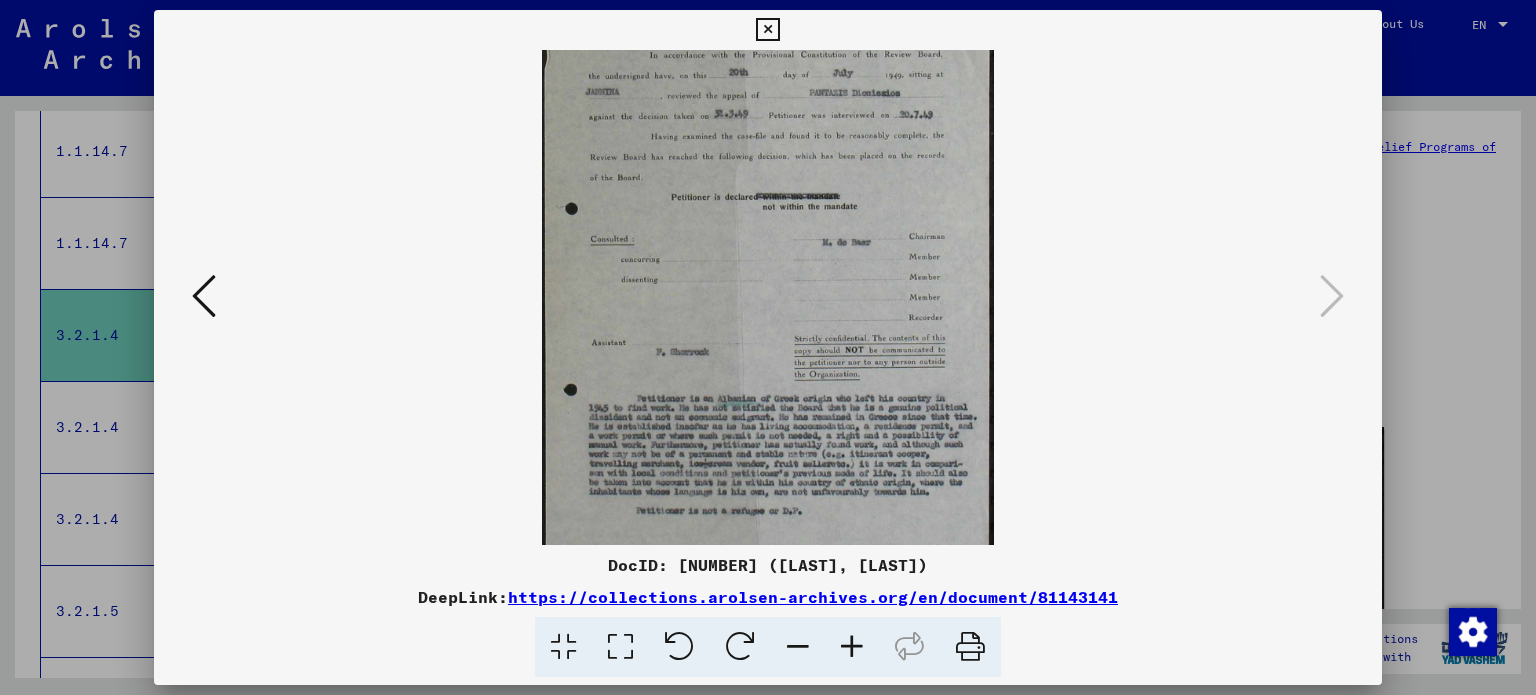 click at bounding box center [852, 647] 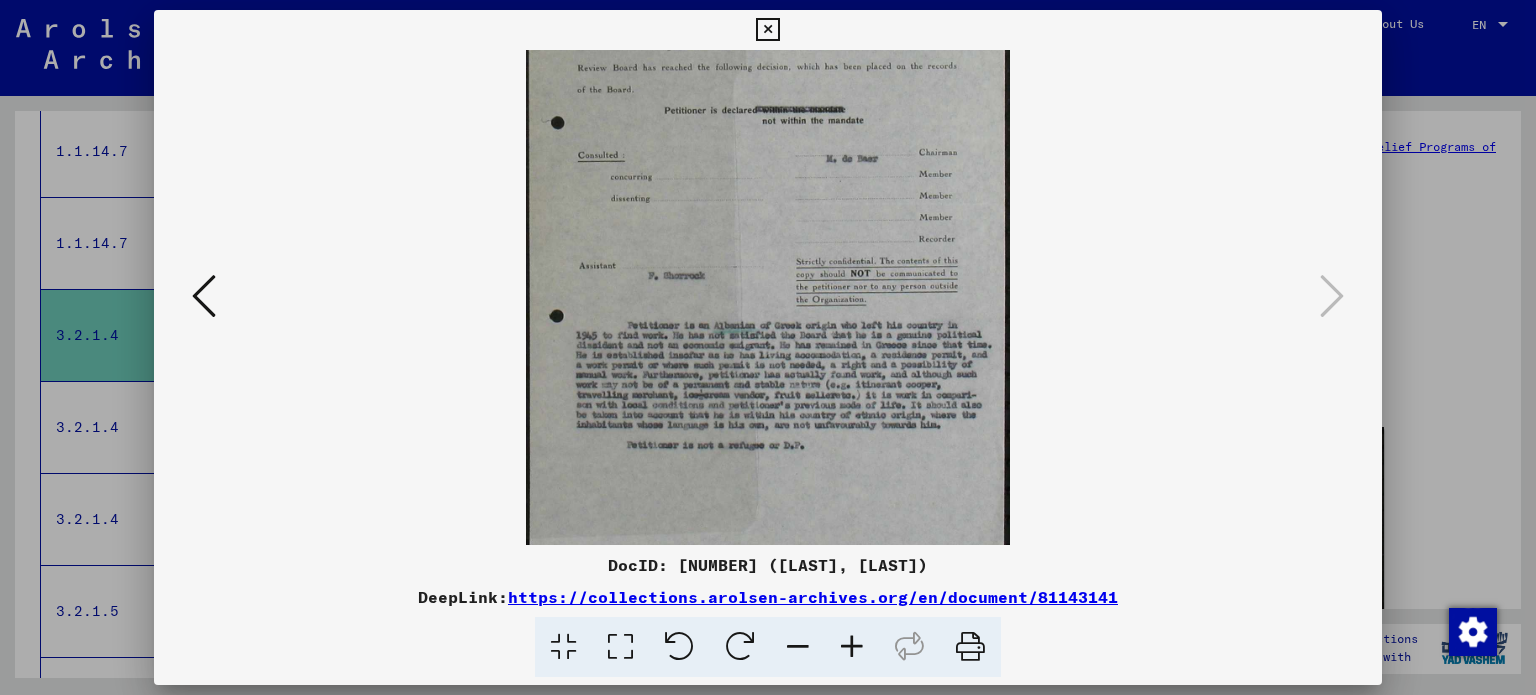 drag, startPoint x: 854, startPoint y: 489, endPoint x: 843, endPoint y: 385, distance: 104.58012 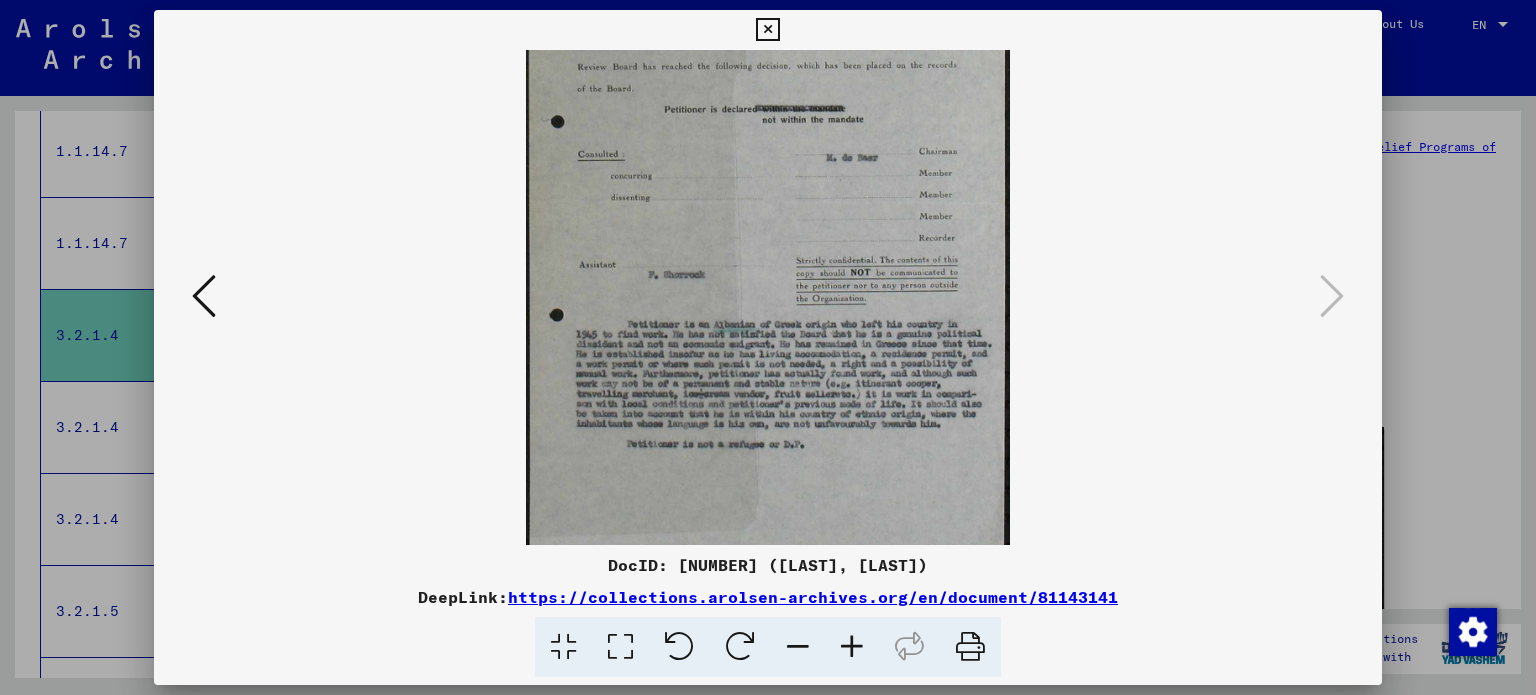 click at bounding box center [852, 647] 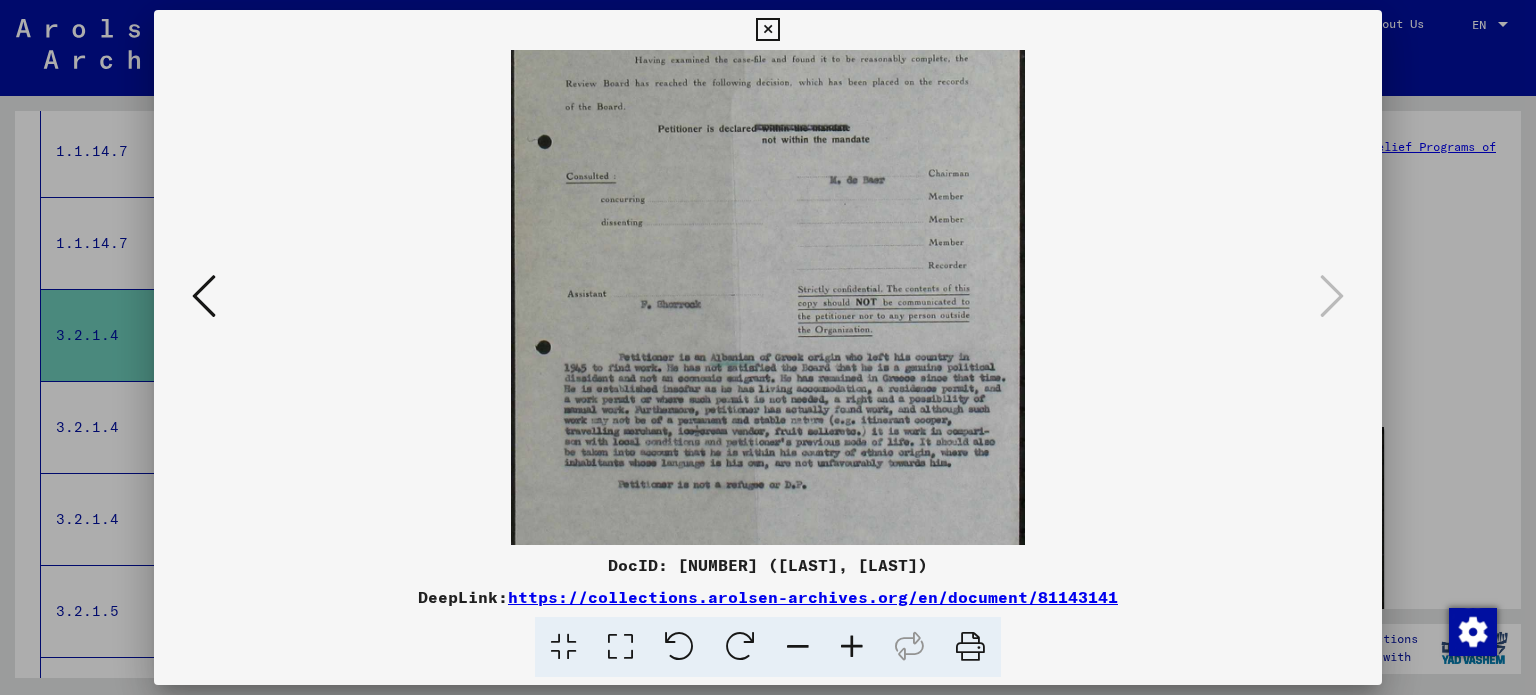 click at bounding box center (852, 647) 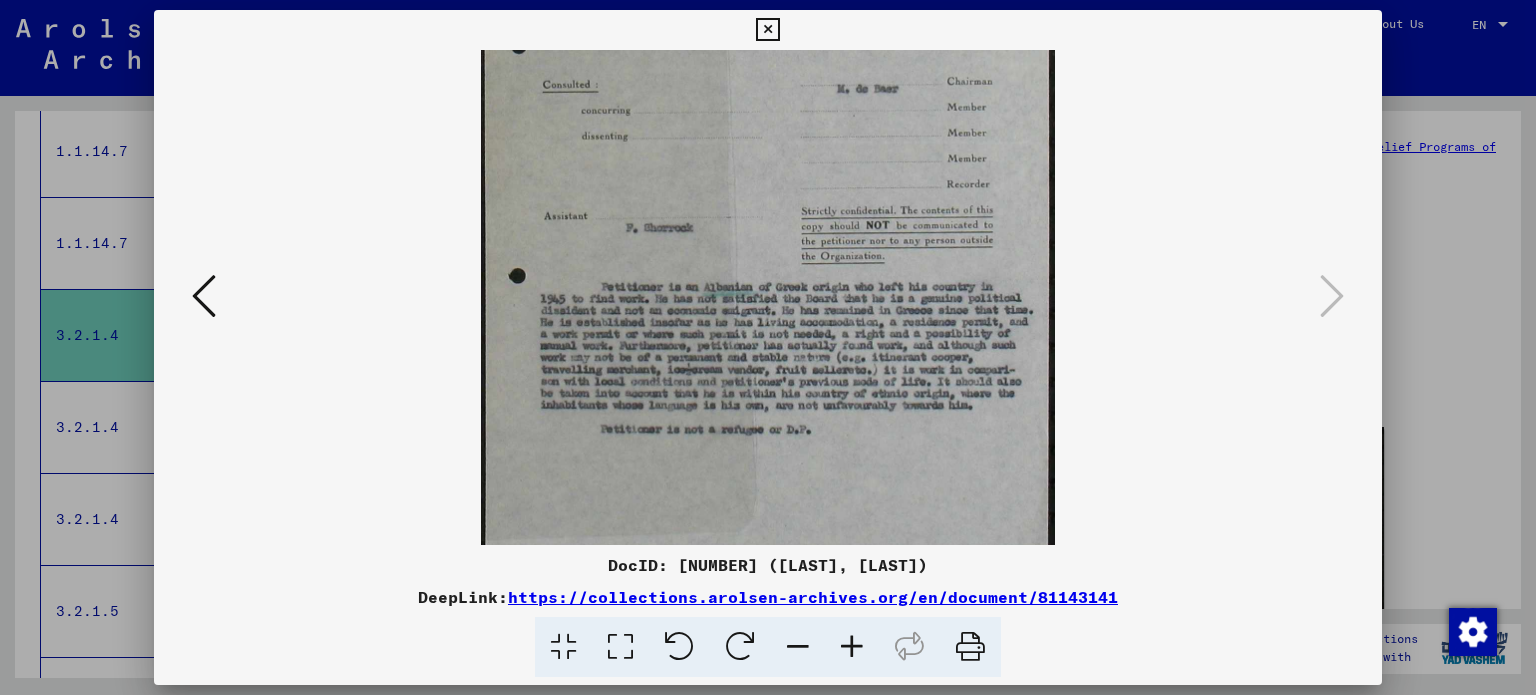 scroll, scrollTop: 444, scrollLeft: 0, axis: vertical 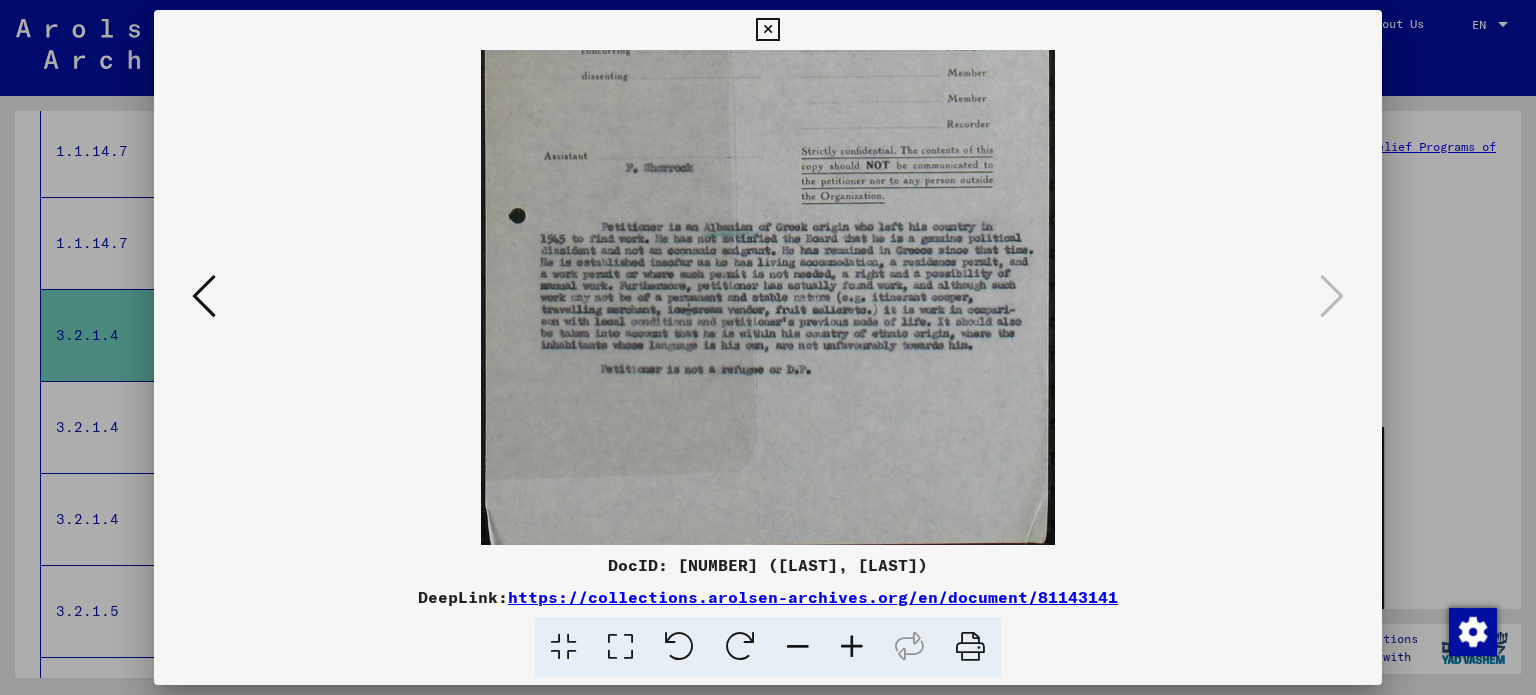 drag, startPoint x: 848, startPoint y: 491, endPoint x: 818, endPoint y: 296, distance: 197.29419 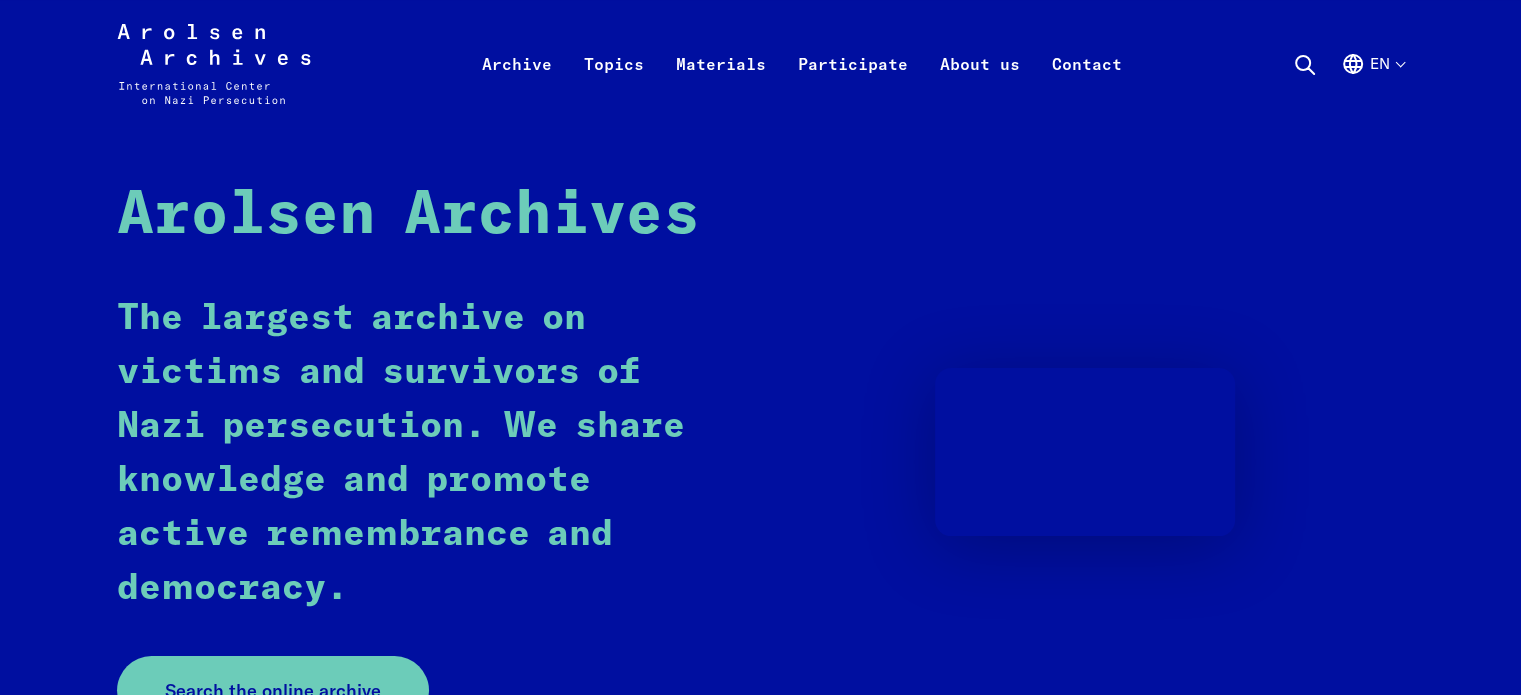 scroll, scrollTop: 188, scrollLeft: 0, axis: vertical 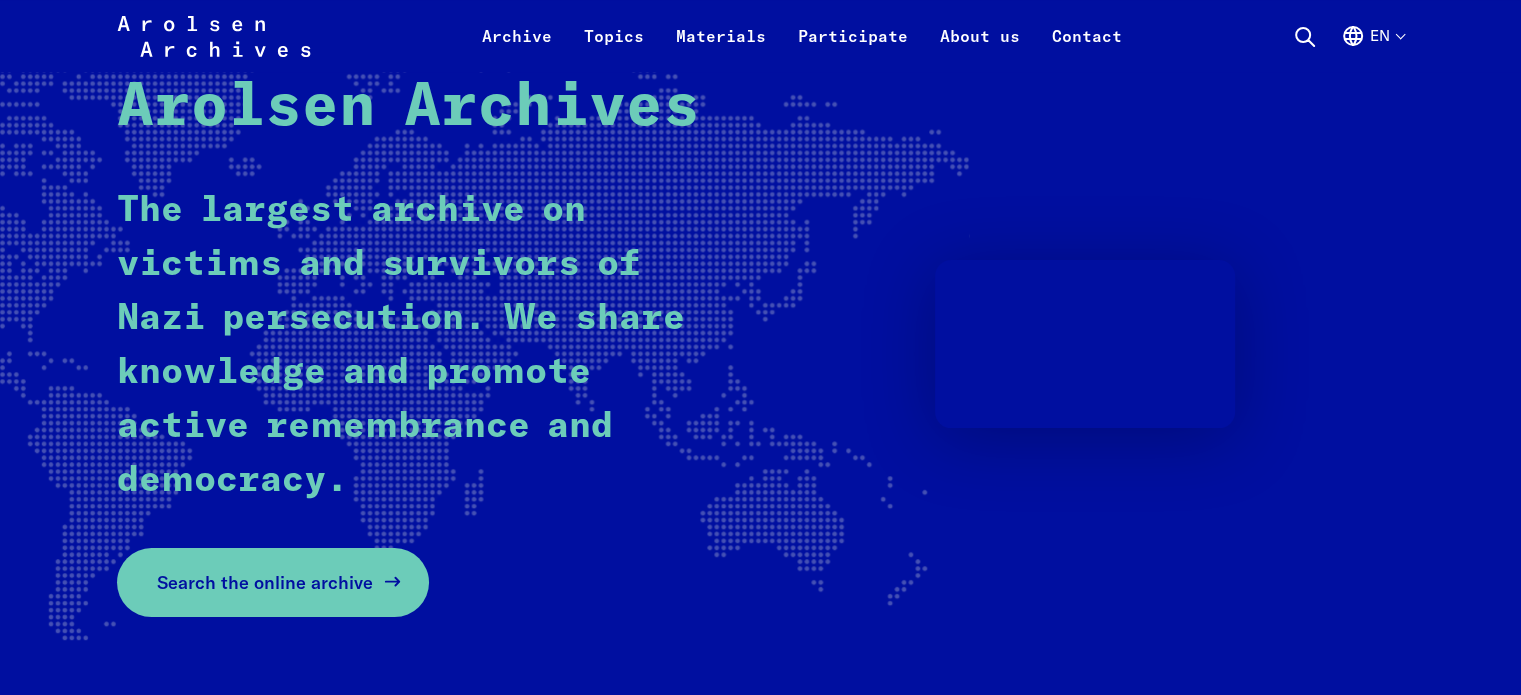 click on "Search the online archive" at bounding box center [265, 582] 